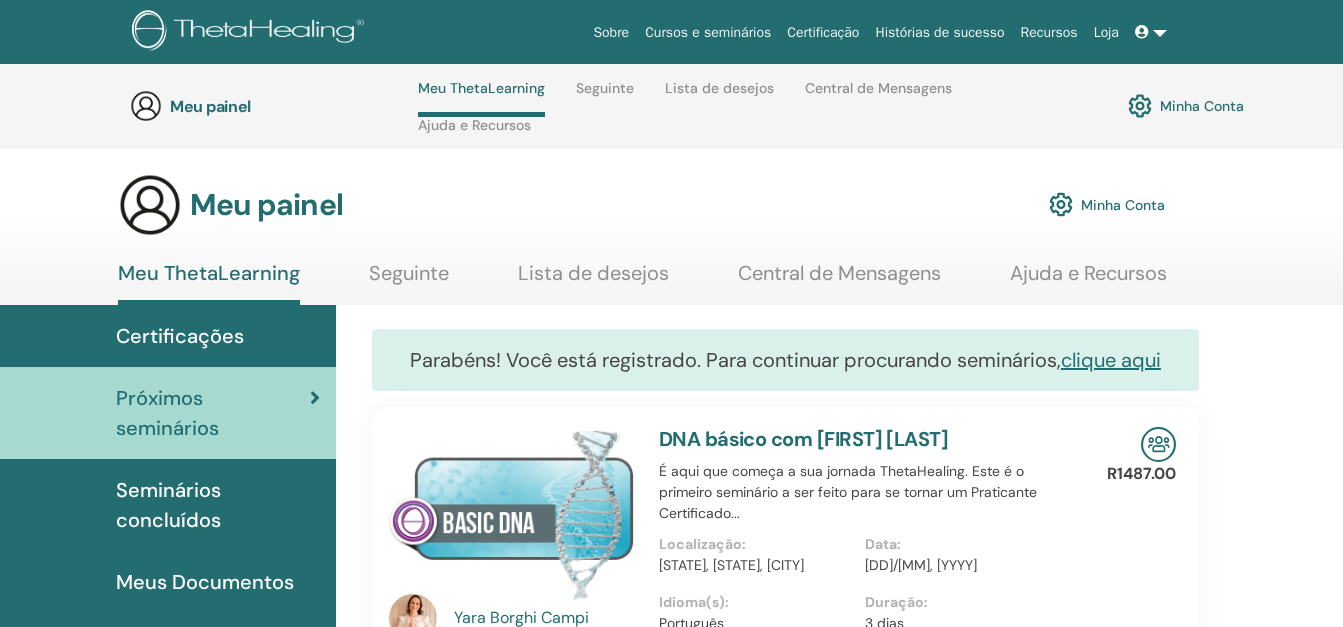 scroll, scrollTop: 1585, scrollLeft: 0, axis: vertical 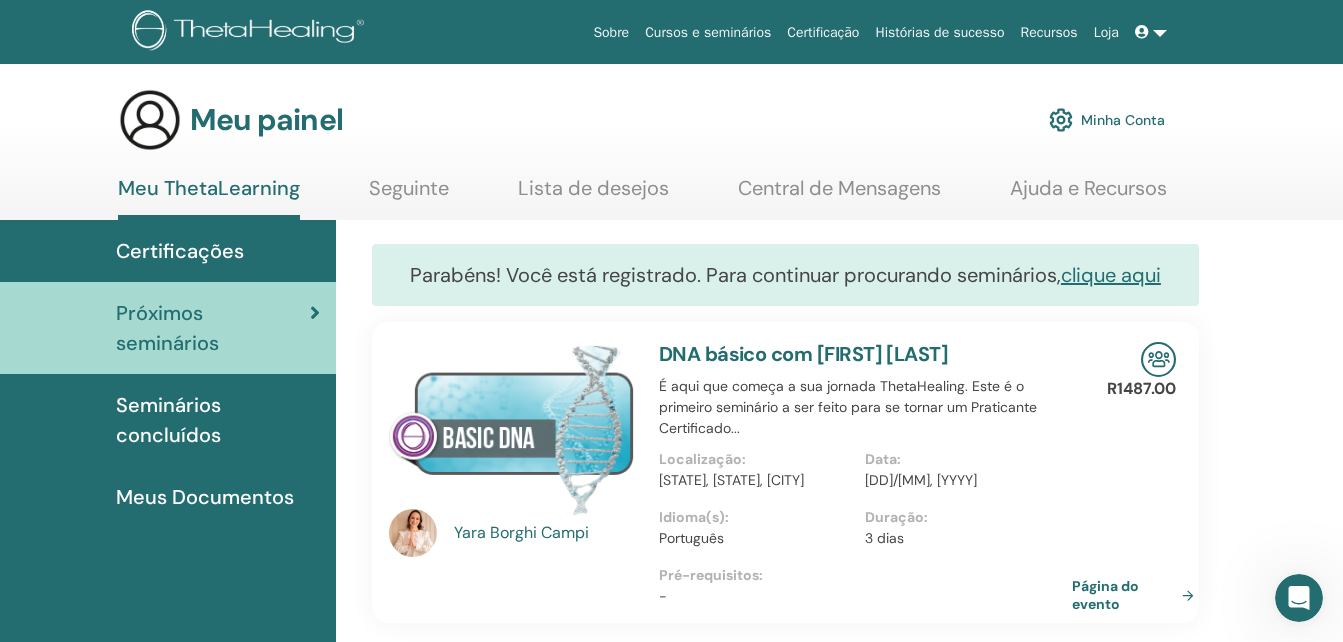 click on "Minha Conta" at bounding box center (1123, 120) 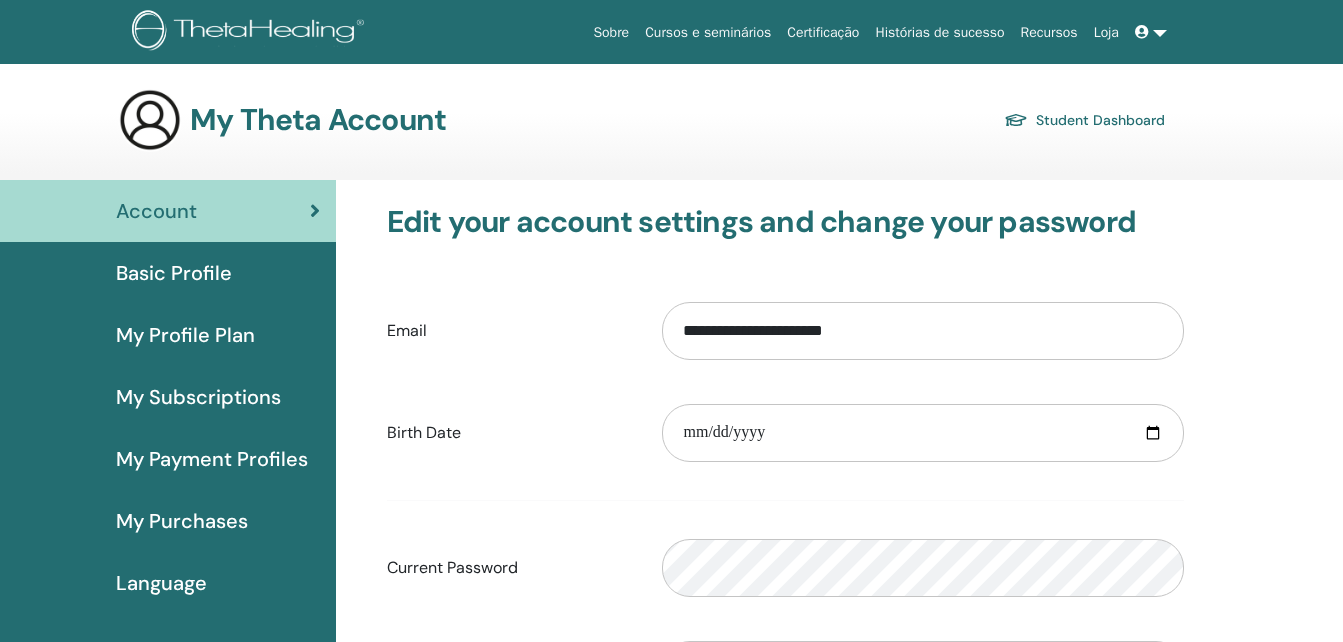 scroll, scrollTop: 0, scrollLeft: 0, axis: both 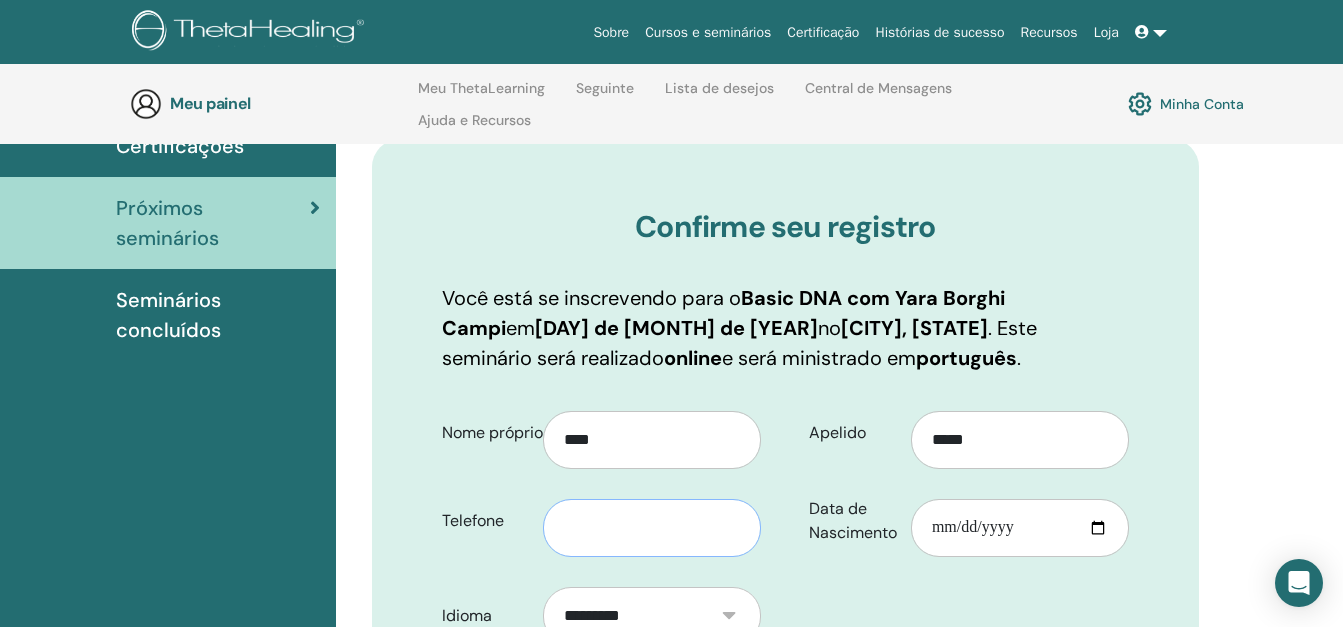 click at bounding box center [652, 528] 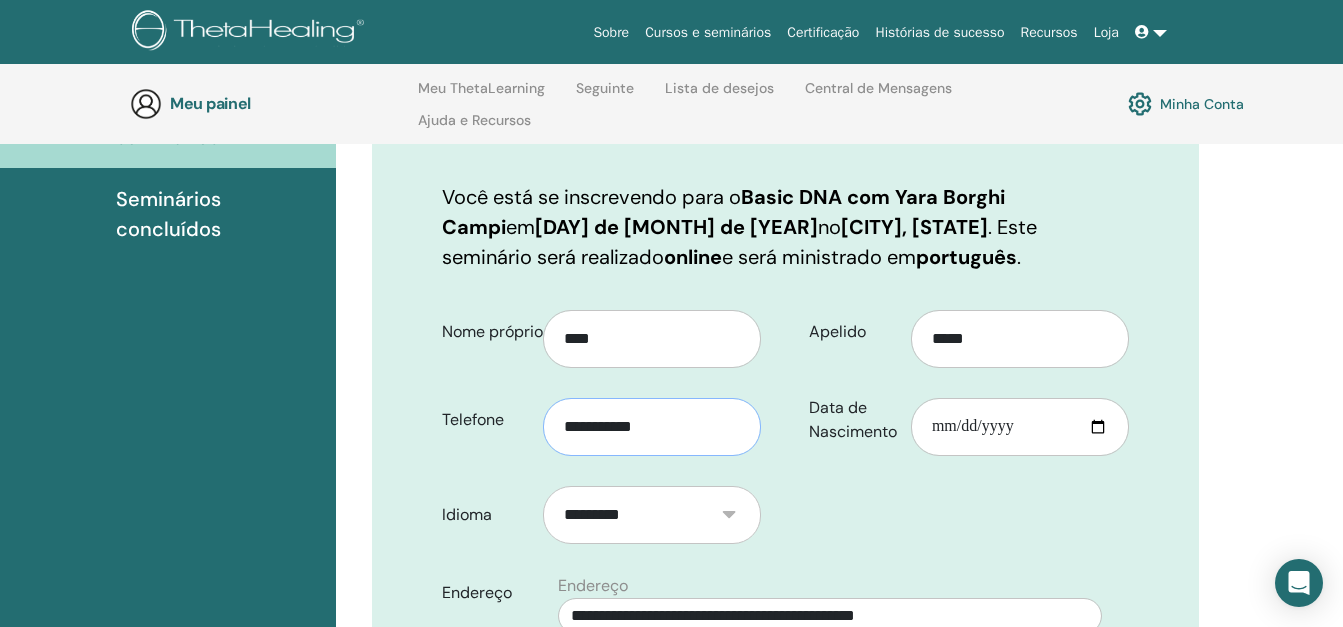 scroll, scrollTop: 480, scrollLeft: 0, axis: vertical 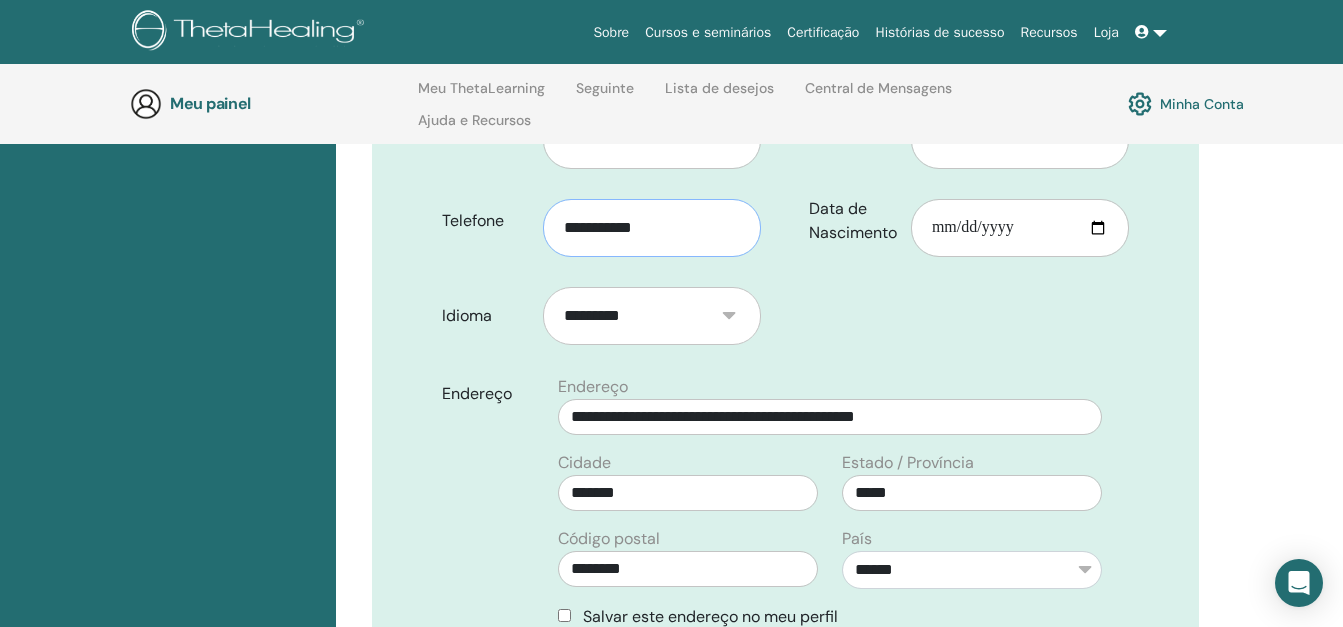 type on "**********" 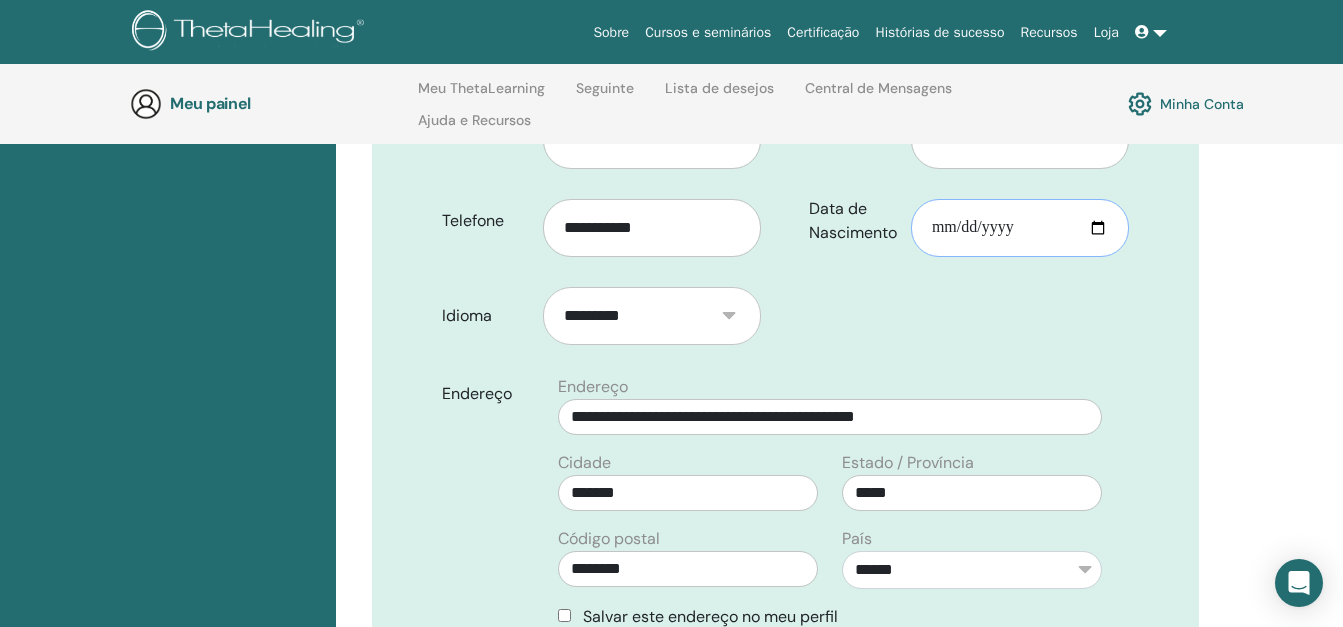 click on "Data de Nascimento" at bounding box center [1020, 228] 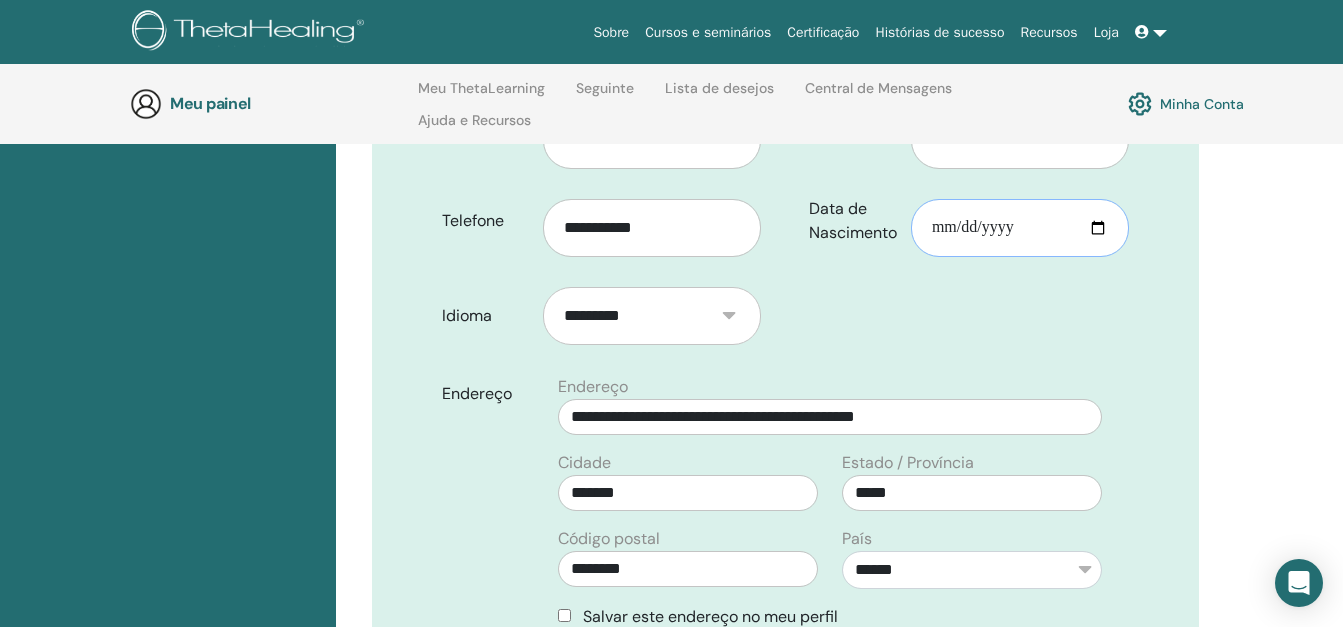 type on "**********" 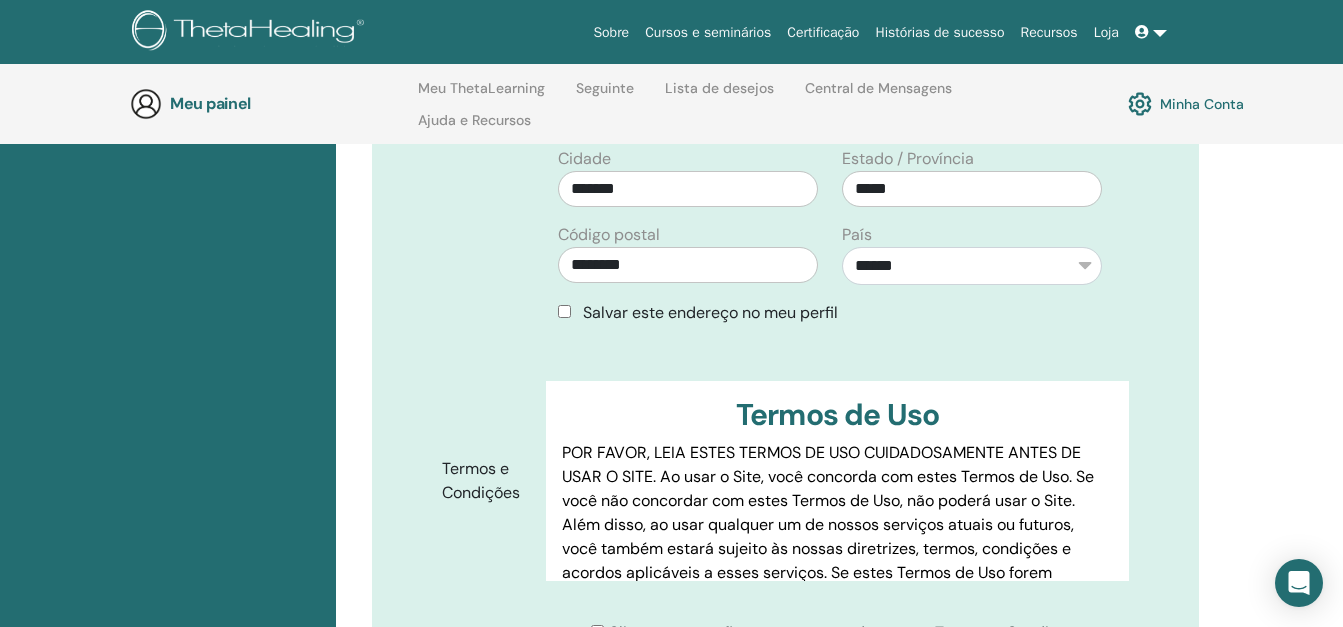 scroll, scrollTop: 880, scrollLeft: 0, axis: vertical 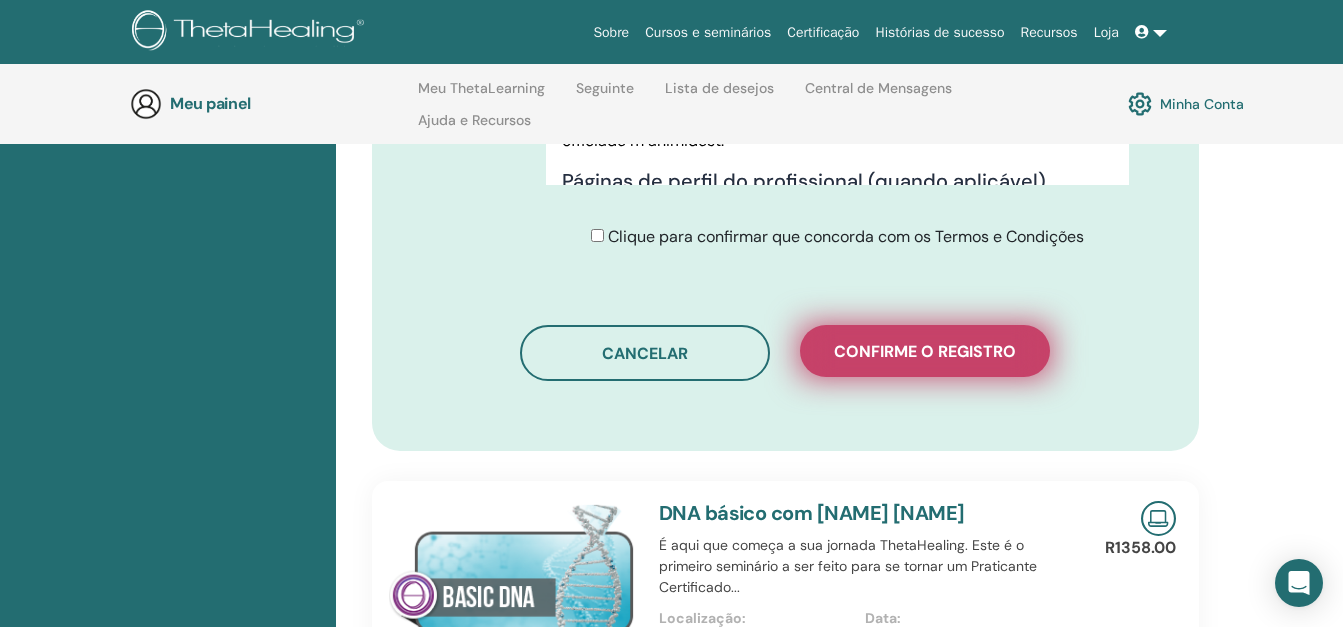click on "Confirme o registro" at bounding box center [925, 351] 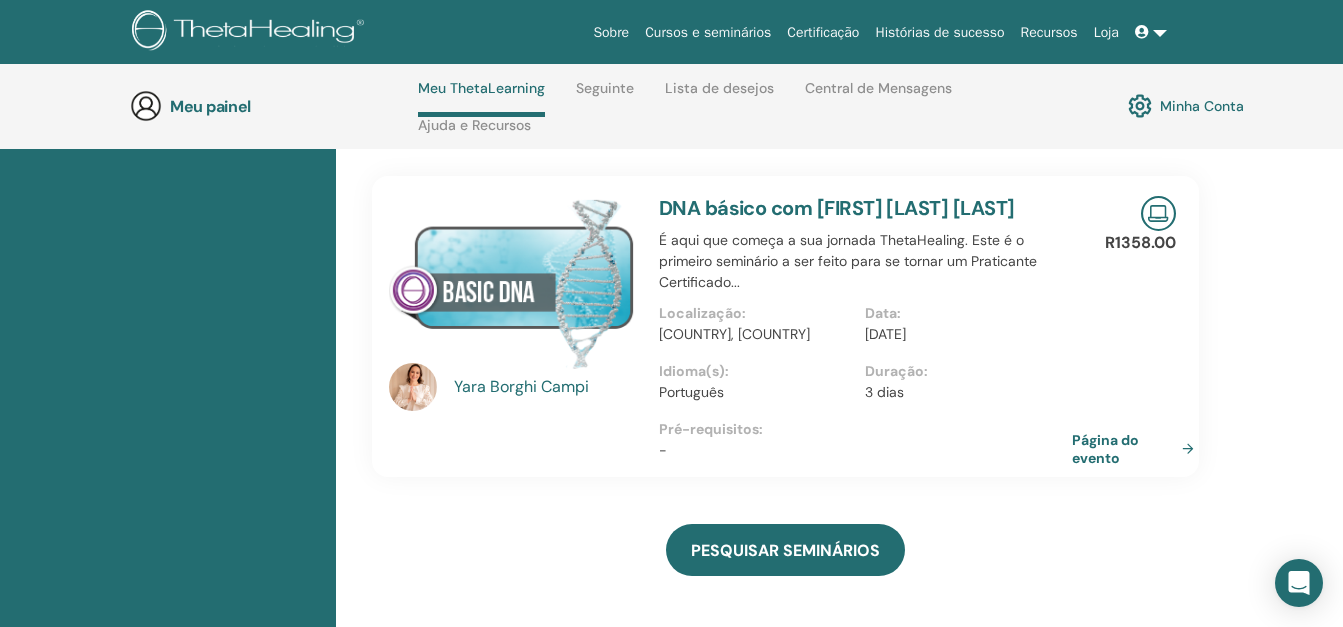 scroll, scrollTop: 585, scrollLeft: 0, axis: vertical 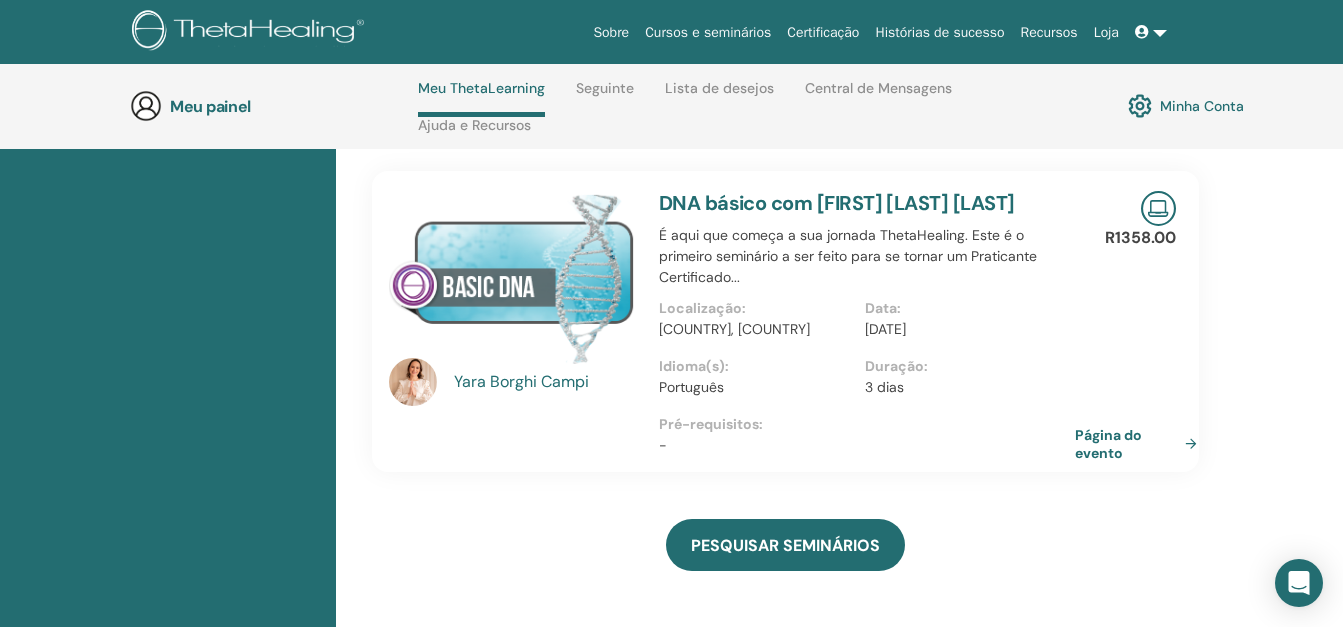 click on "Página do evento" at bounding box center [1140, 444] 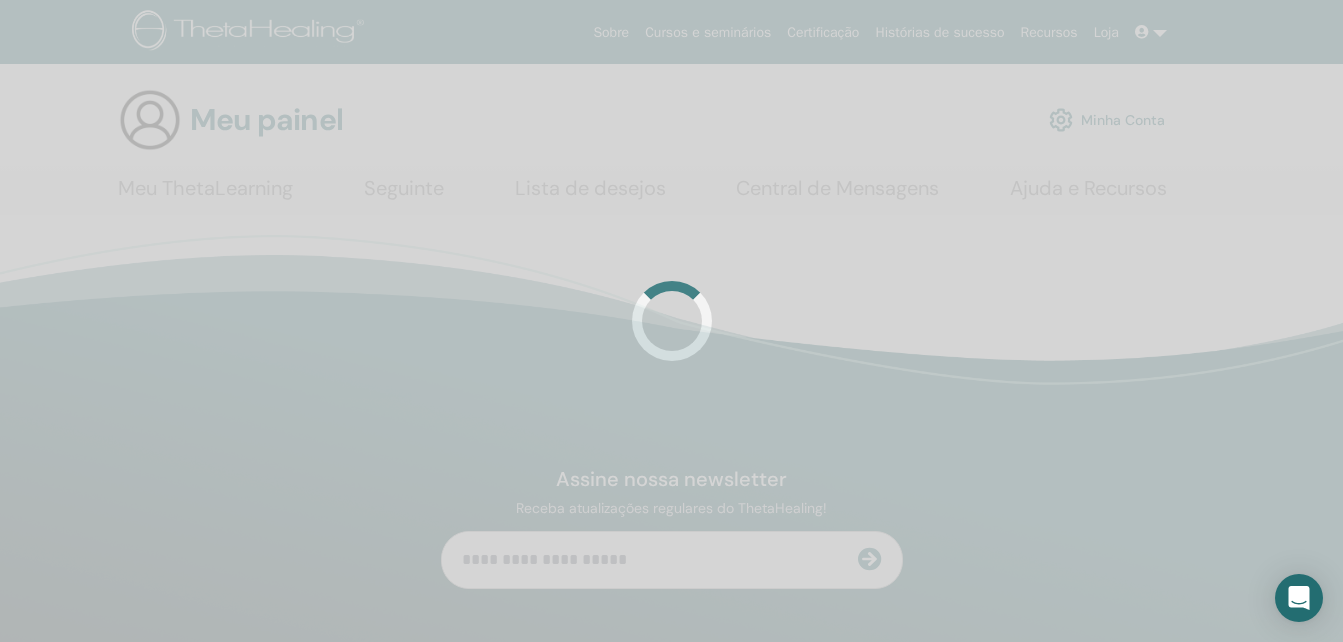 scroll, scrollTop: 0, scrollLeft: 0, axis: both 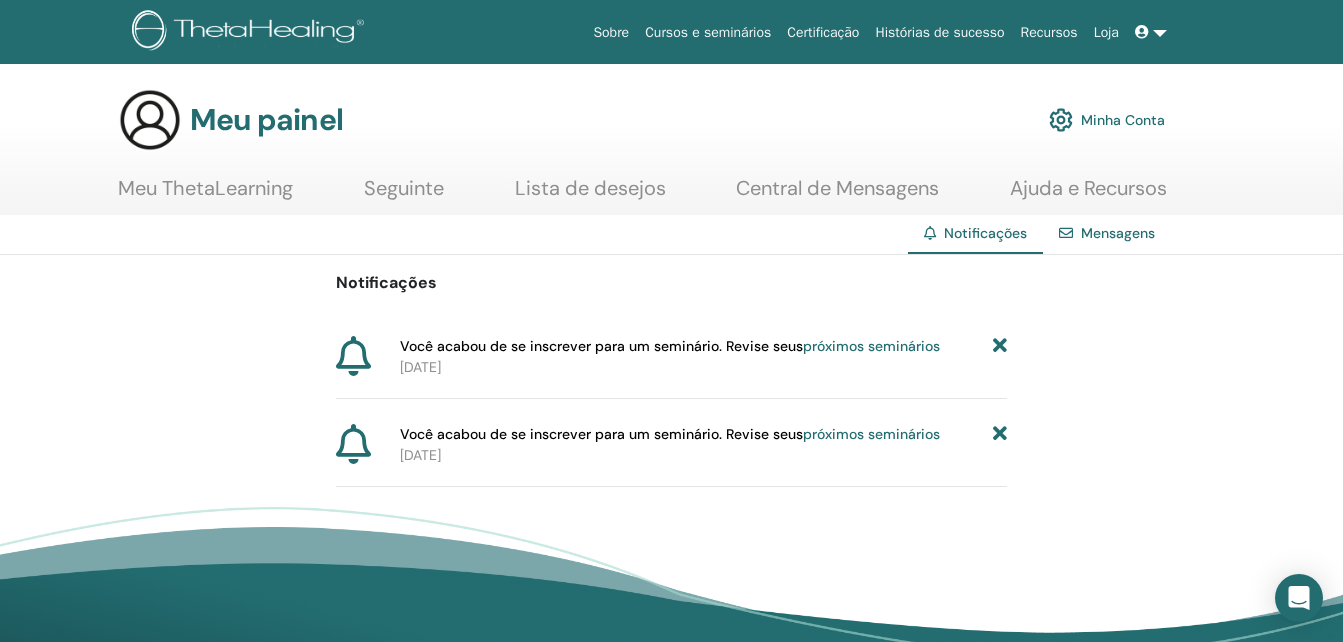click on "Minha Conta" at bounding box center [1123, 120] 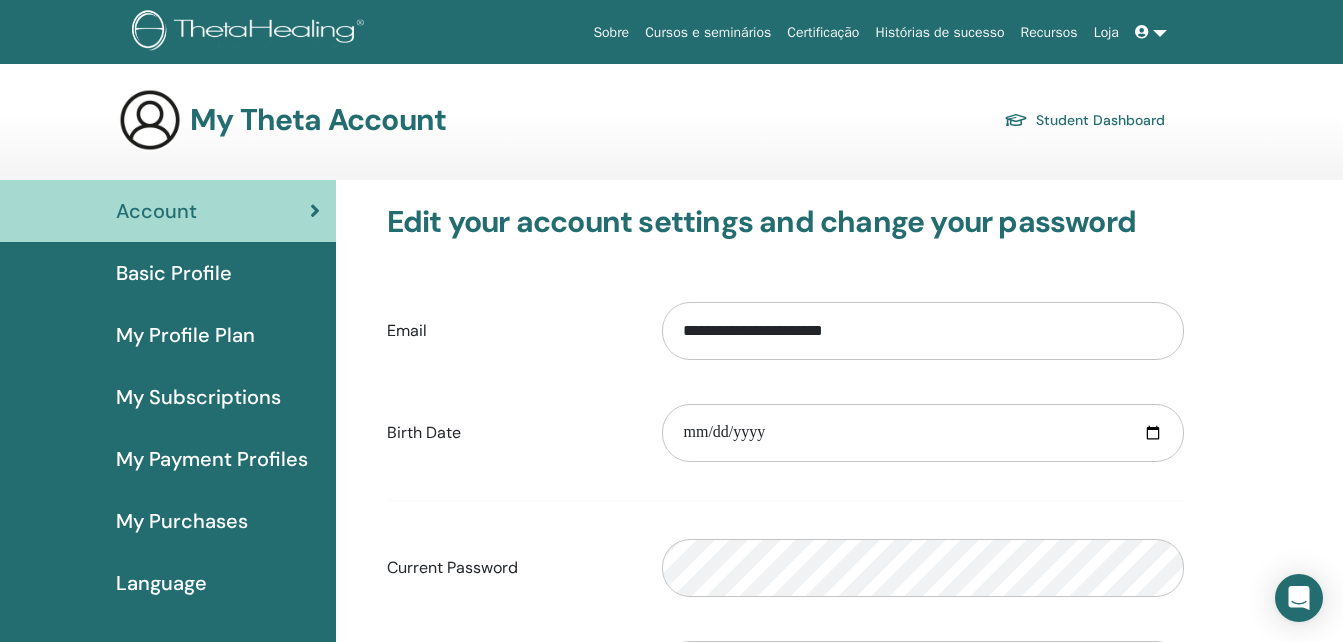 scroll, scrollTop: 0, scrollLeft: 0, axis: both 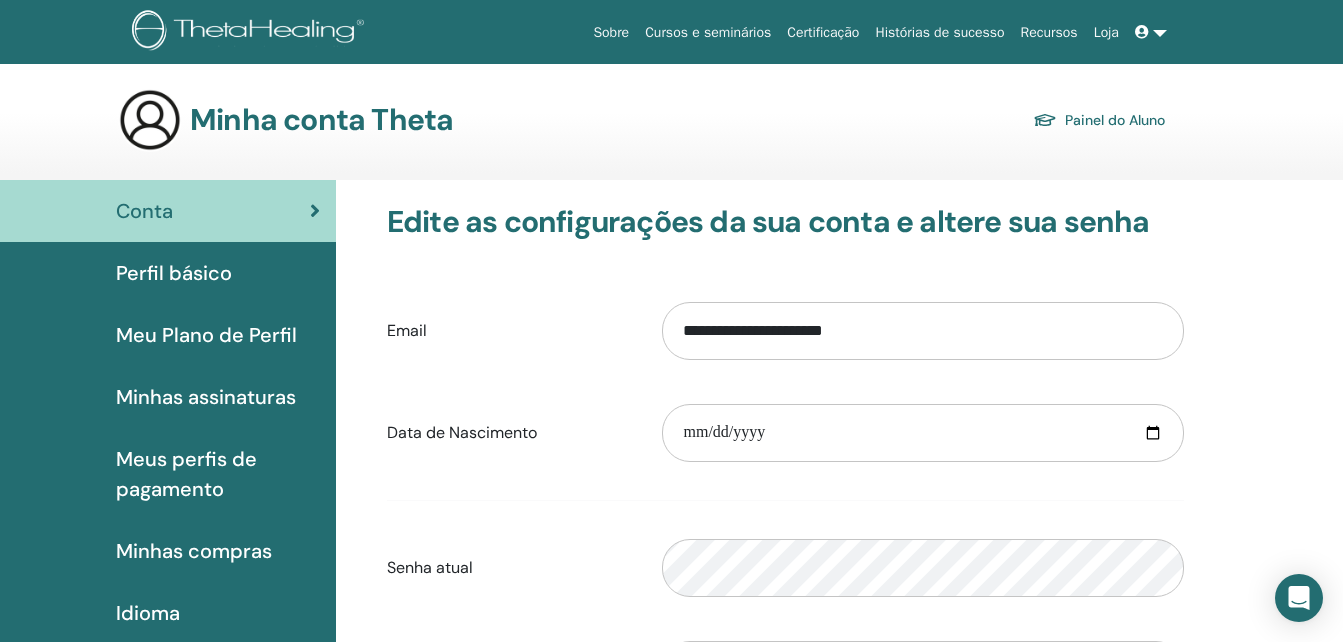 click at bounding box center (1142, 32) 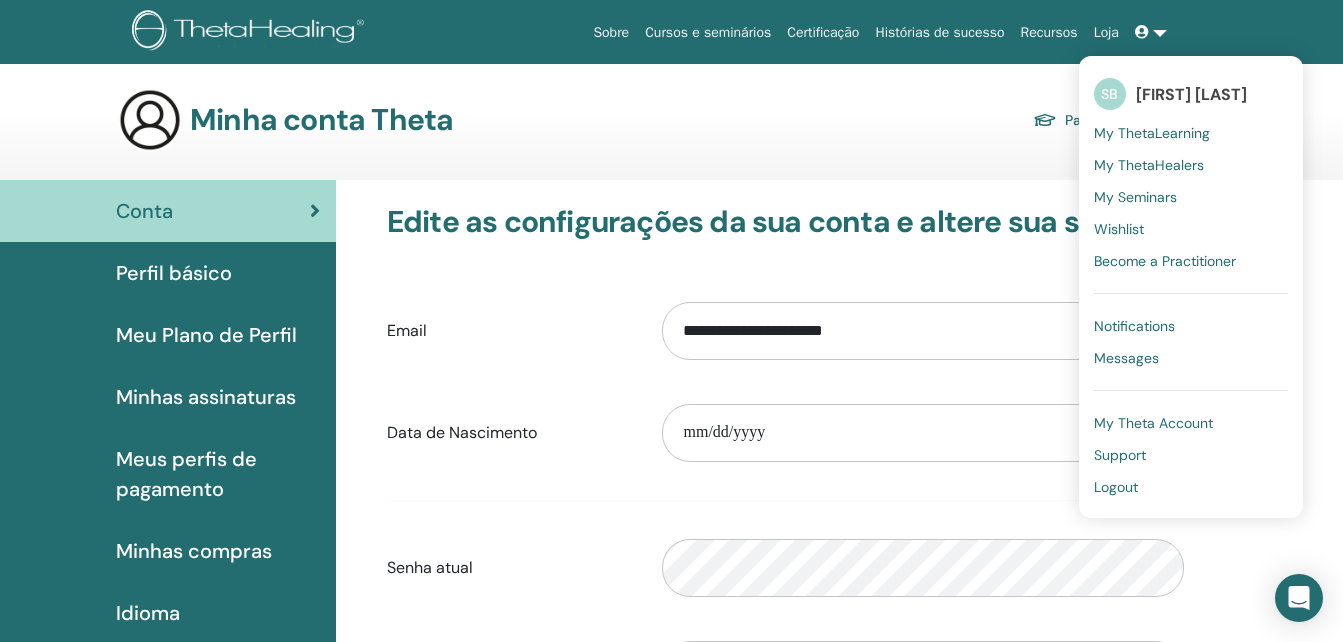 click on "[FIRST] [LAST]" at bounding box center (1191, 94) 